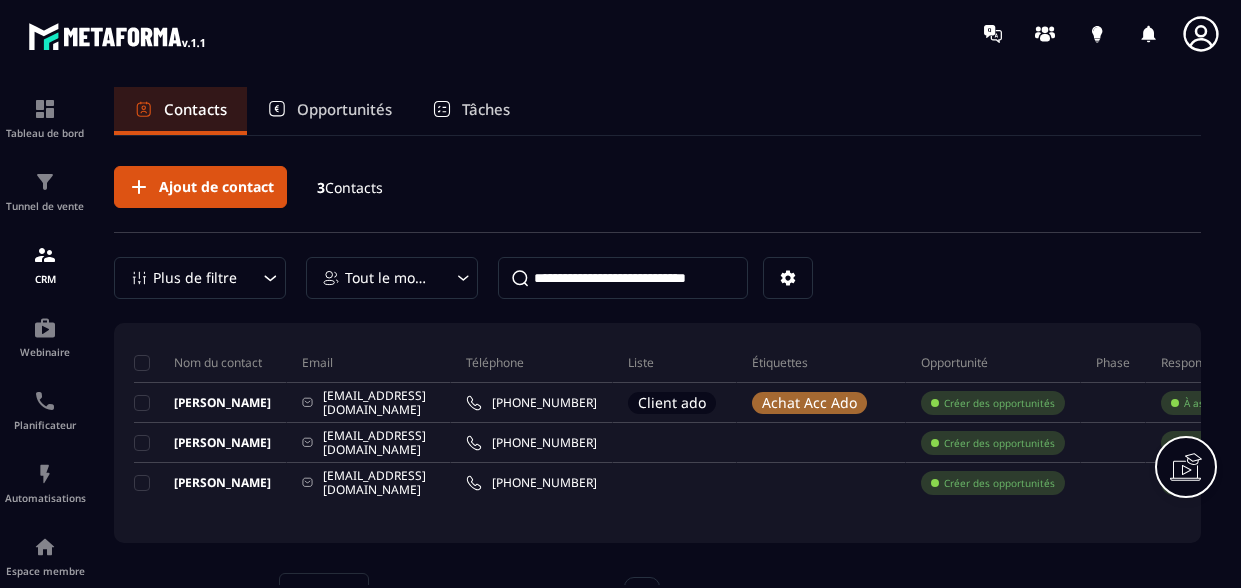 scroll, scrollTop: 0, scrollLeft: 0, axis: both 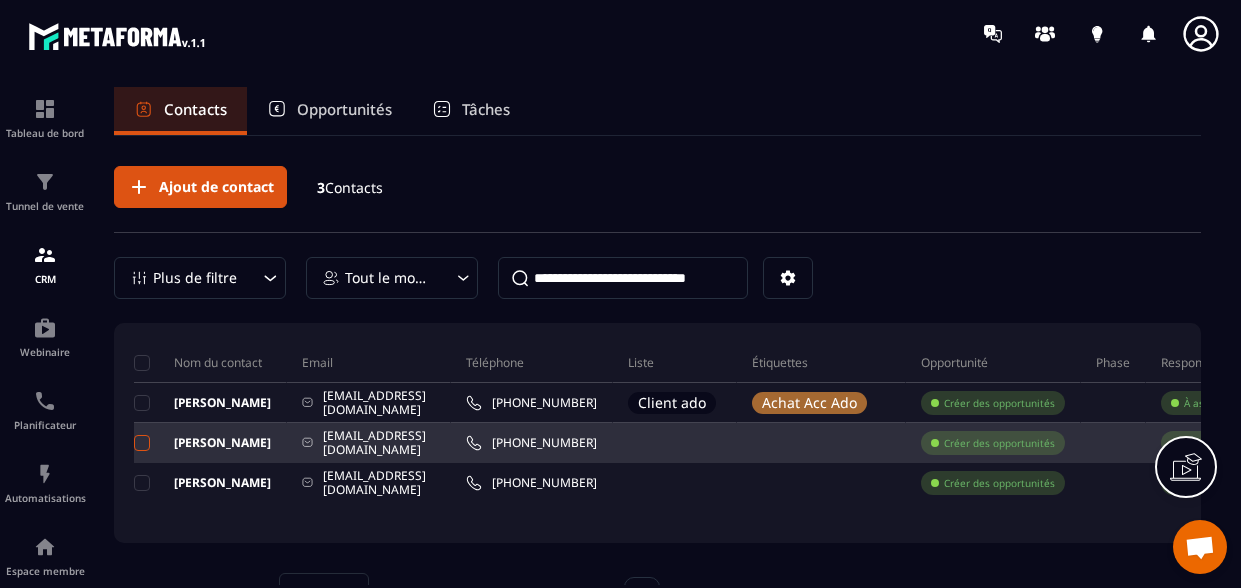 click at bounding box center [142, 443] 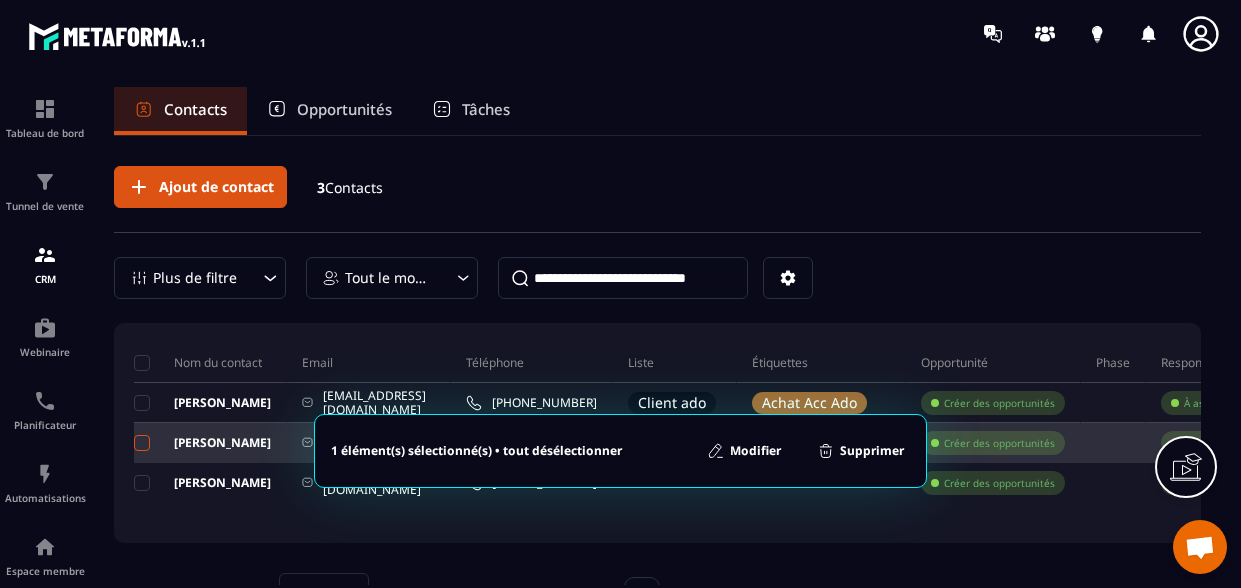 scroll, scrollTop: 0, scrollLeft: 0, axis: both 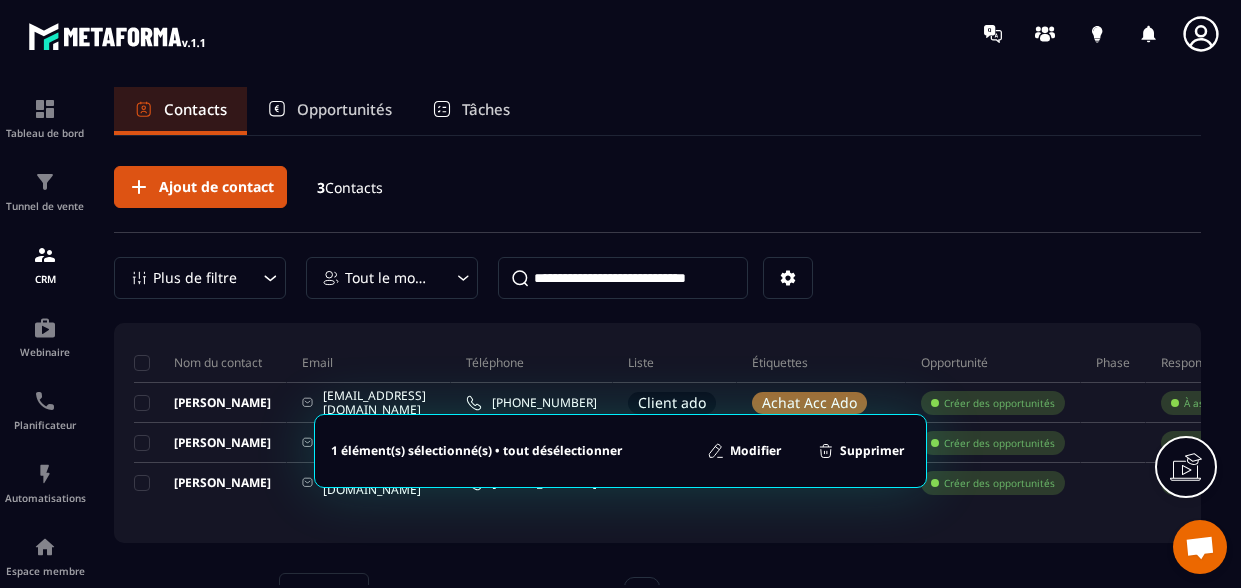 click 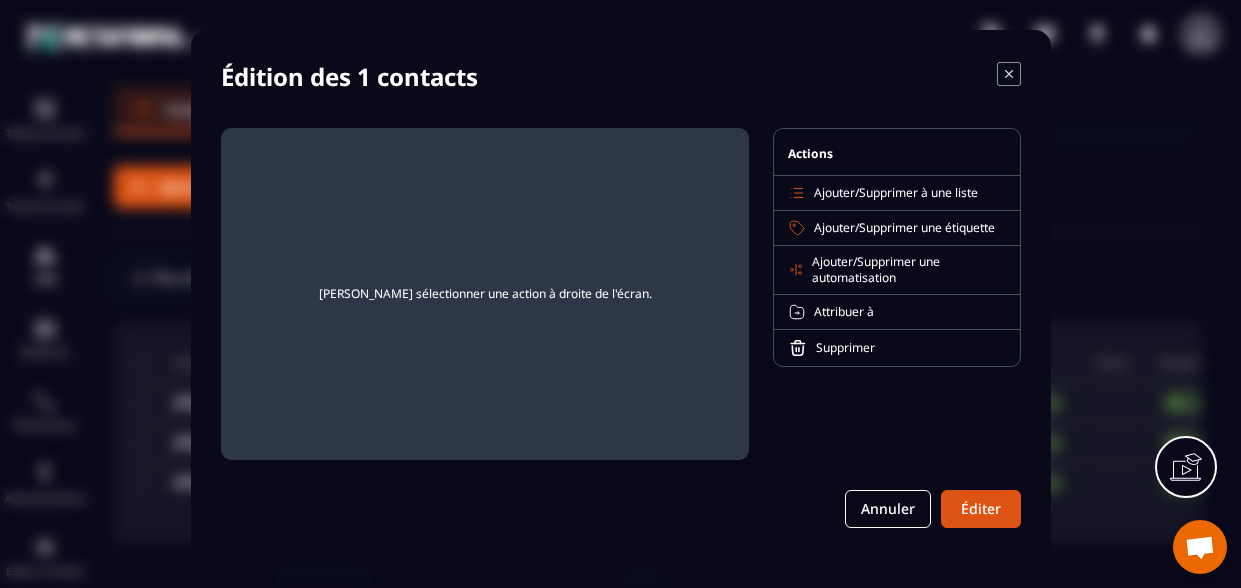 click on "Ajouter" at bounding box center [834, 192] 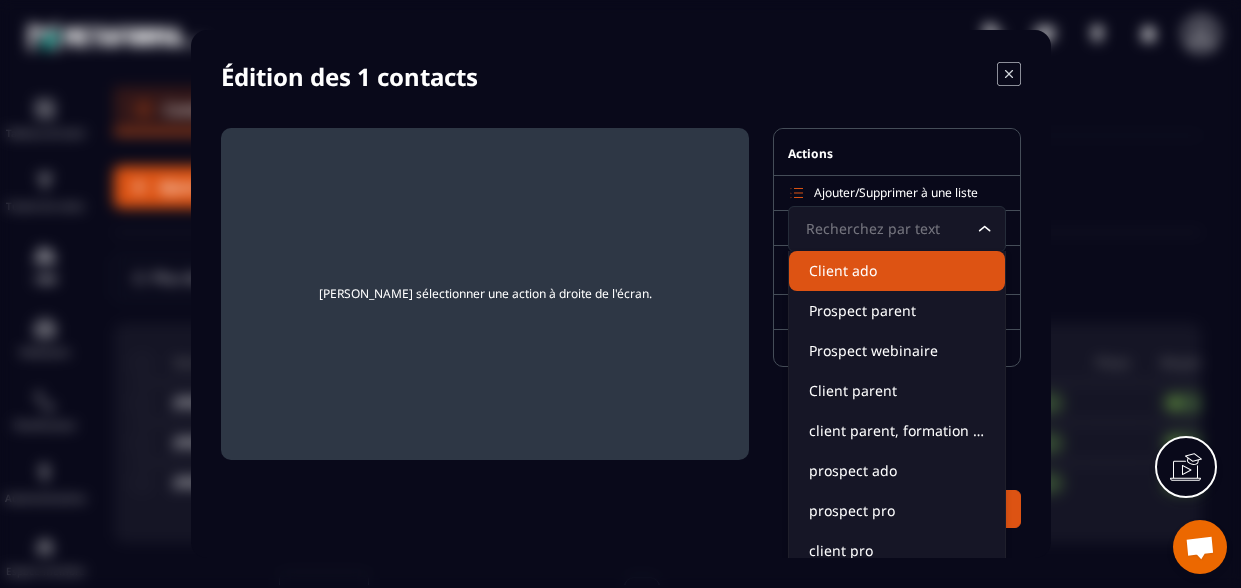 click on "Client ado" 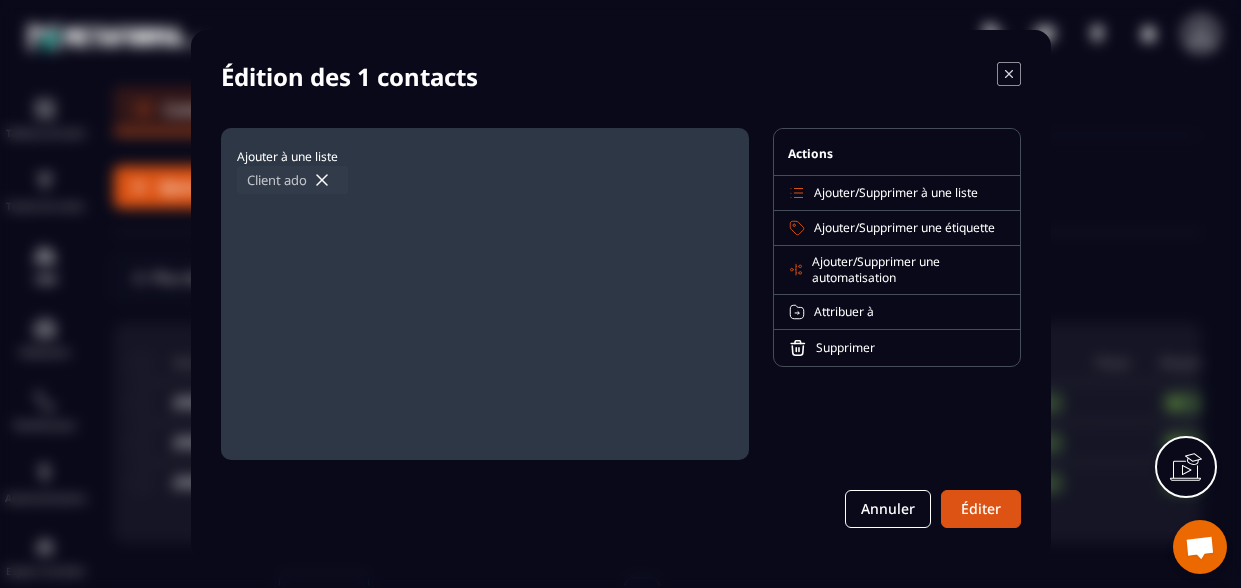 click on "Ajouter" at bounding box center (834, 227) 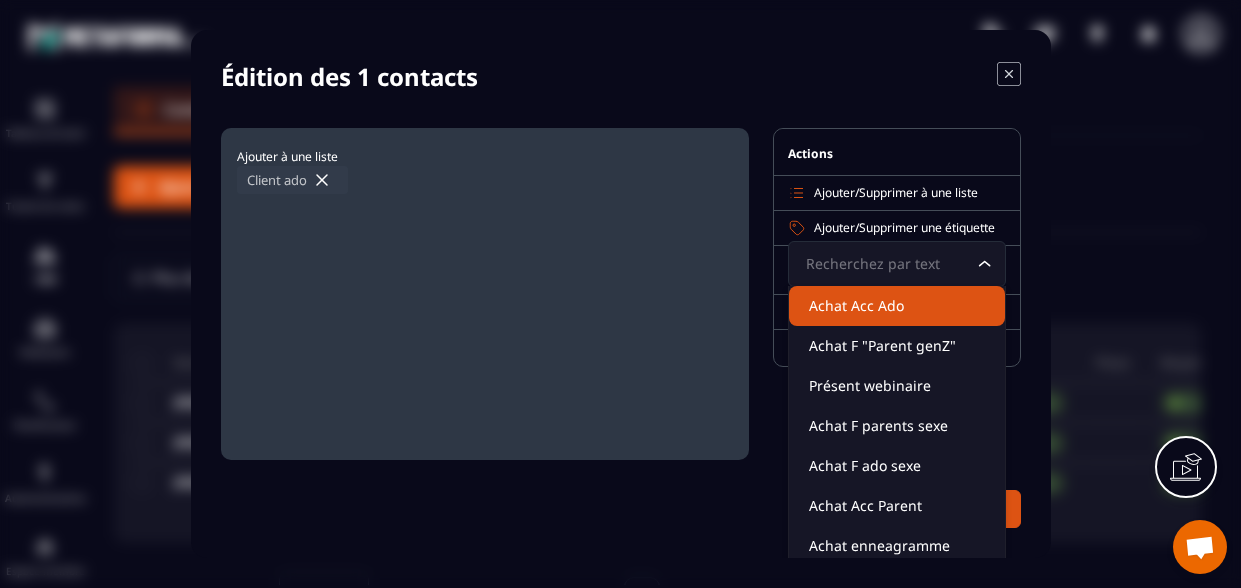 click on "Achat Acc Ado" 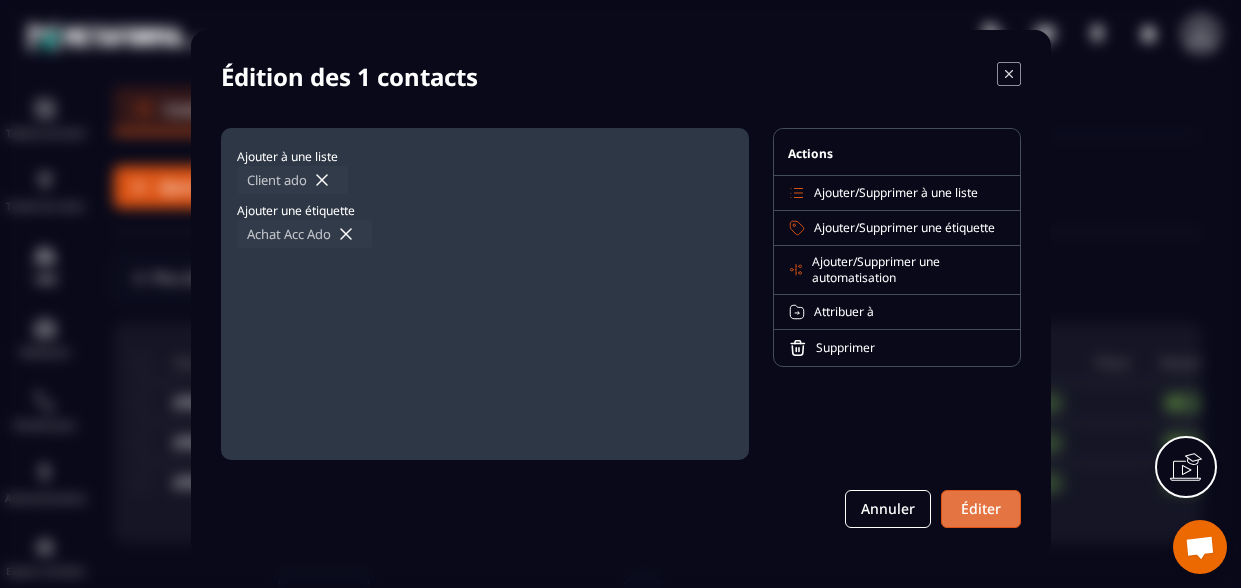 click on "Éditer" at bounding box center (981, 509) 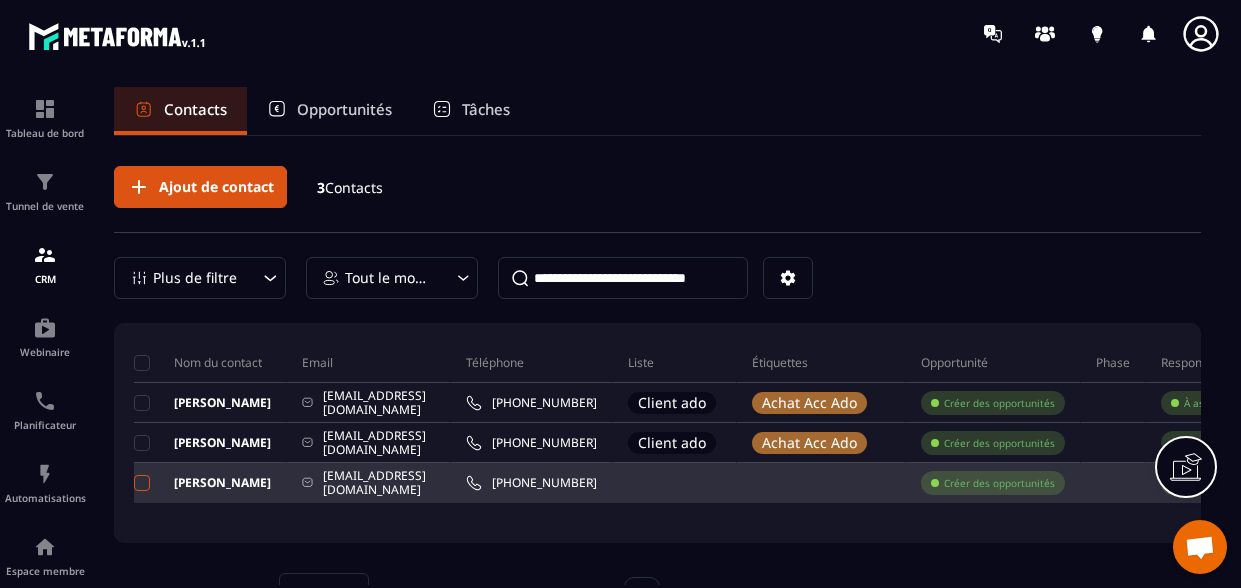 click at bounding box center (142, 483) 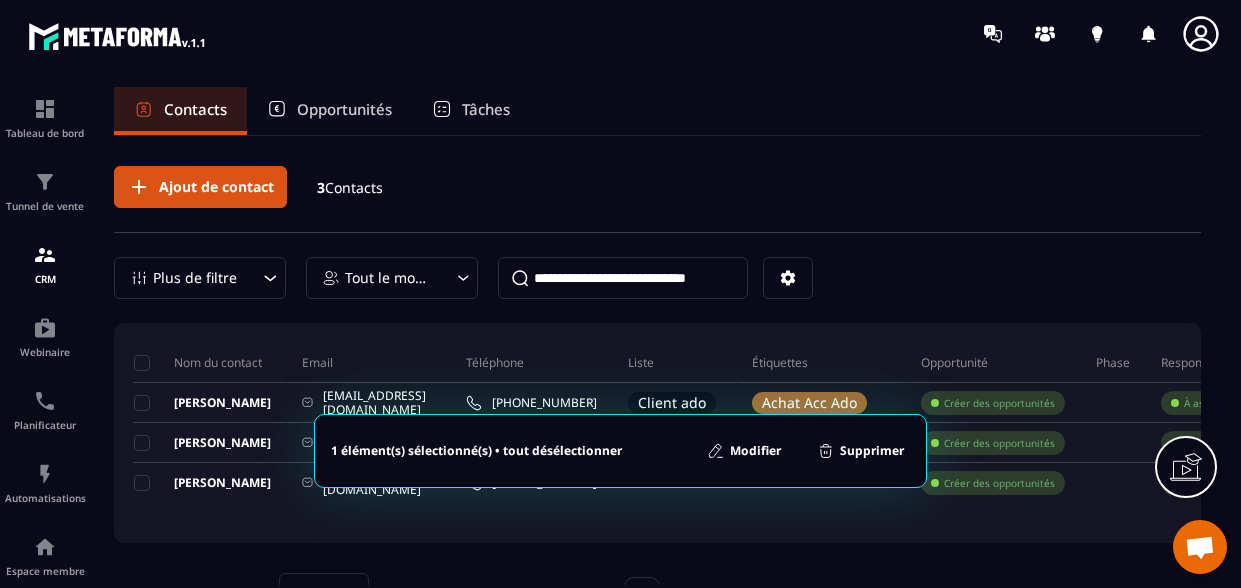 click 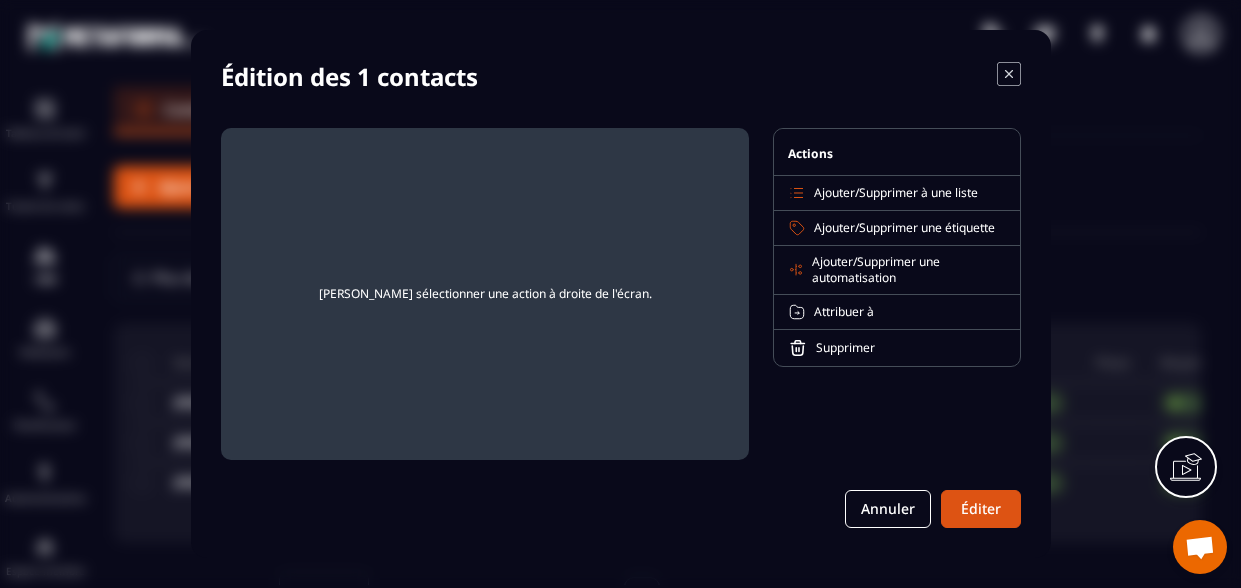 click on "Ajouter" at bounding box center (834, 192) 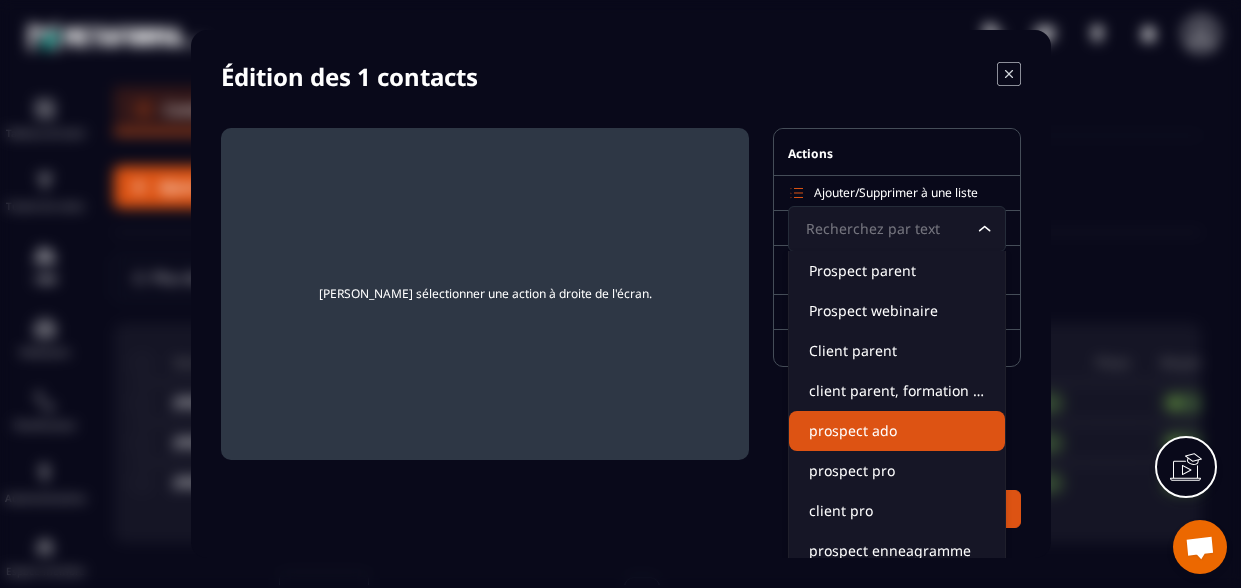 scroll, scrollTop: 47, scrollLeft: 0, axis: vertical 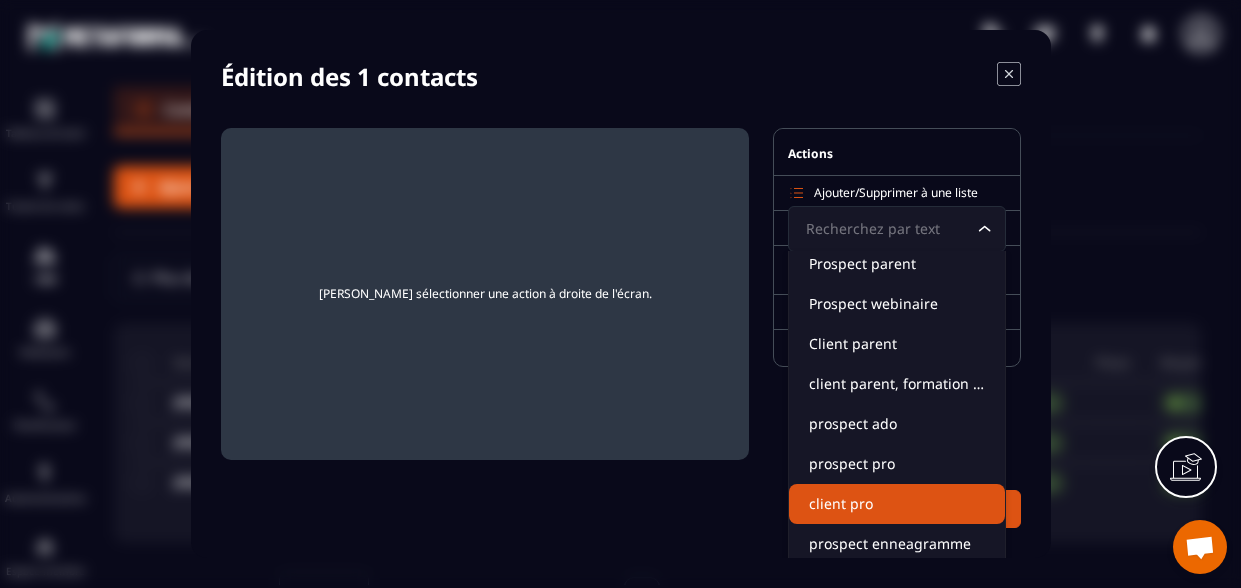 click on "client pro" 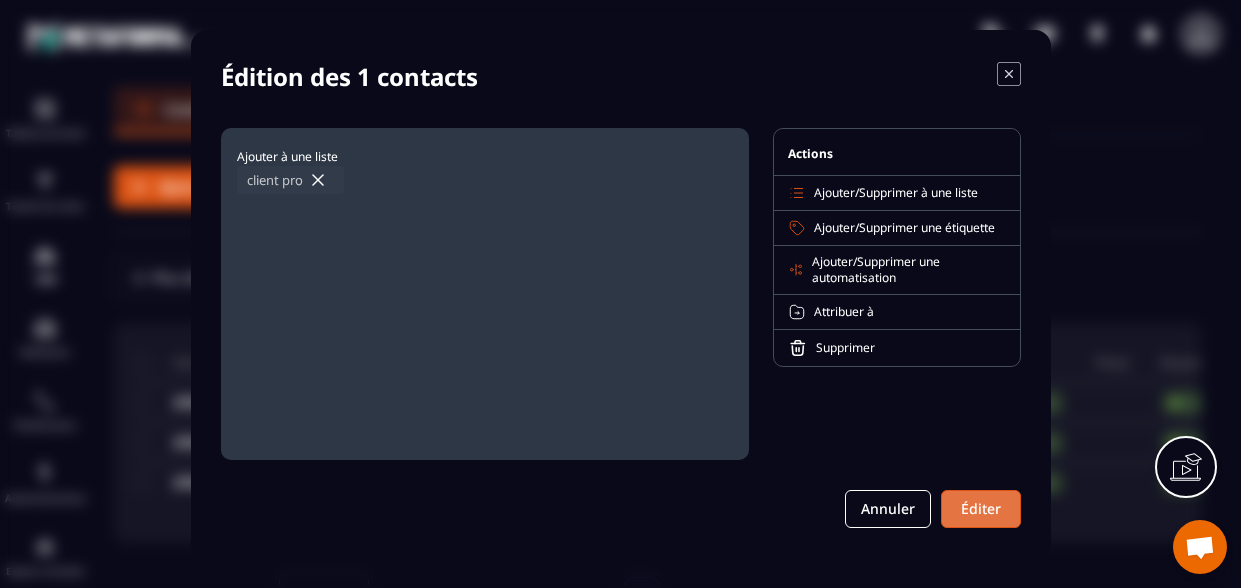 click on "Éditer" at bounding box center (981, 509) 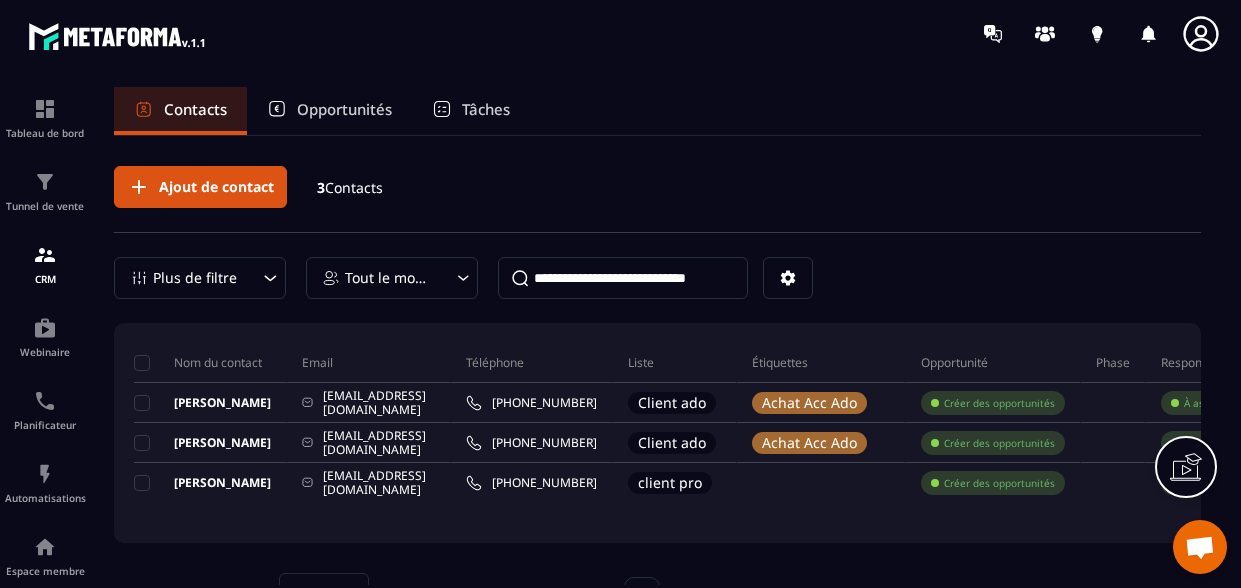 click on "Contacts" at bounding box center [354, 187] 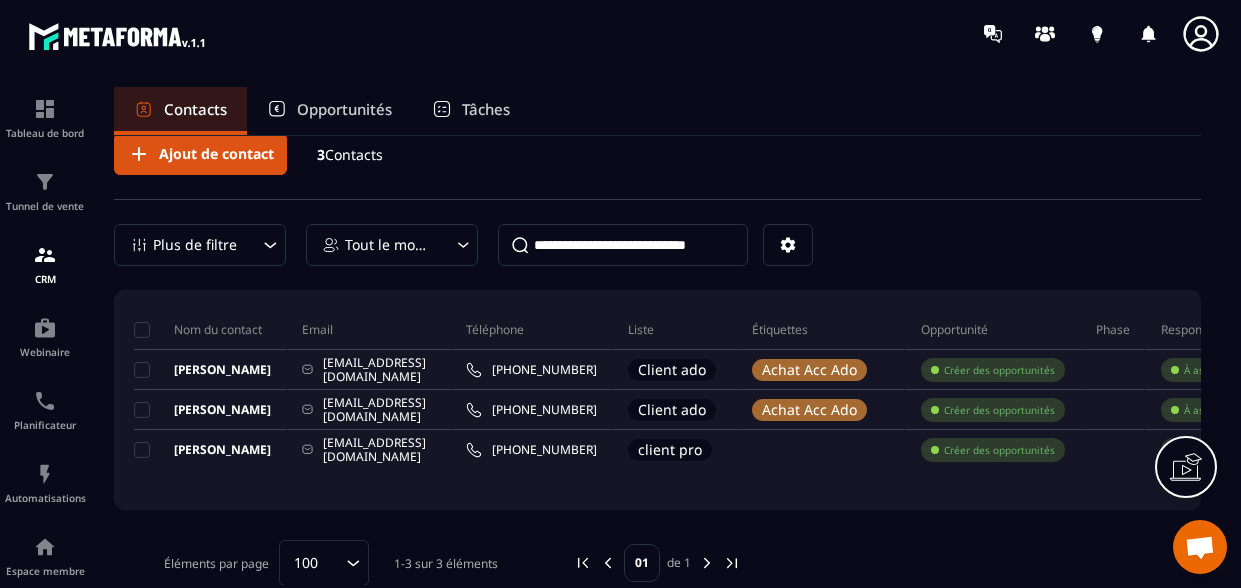 scroll, scrollTop: 31, scrollLeft: 0, axis: vertical 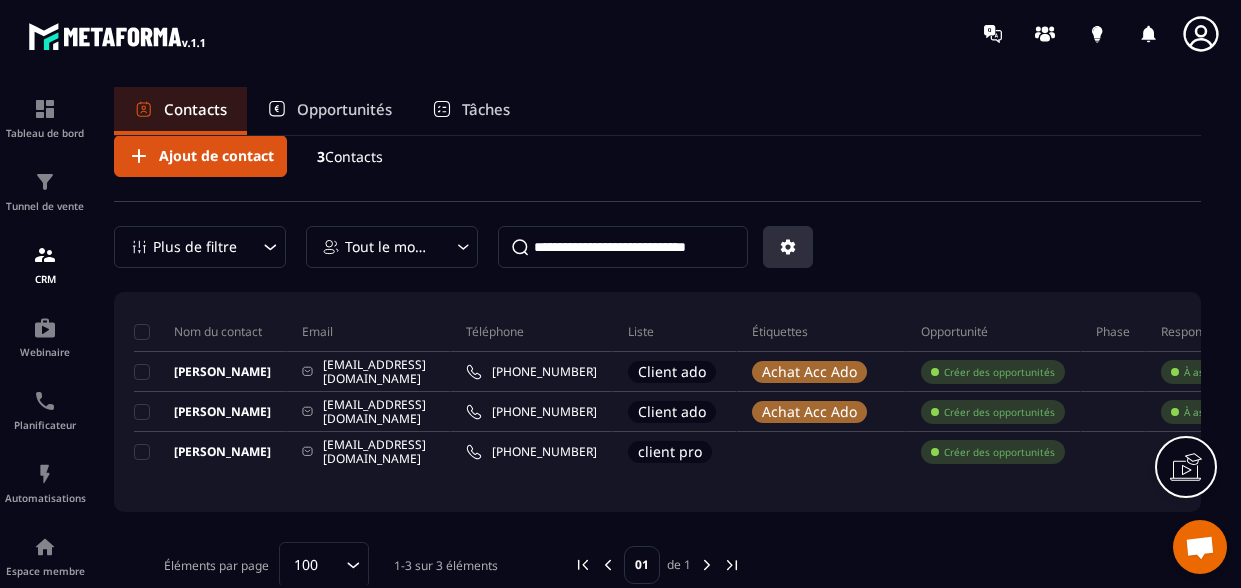 click 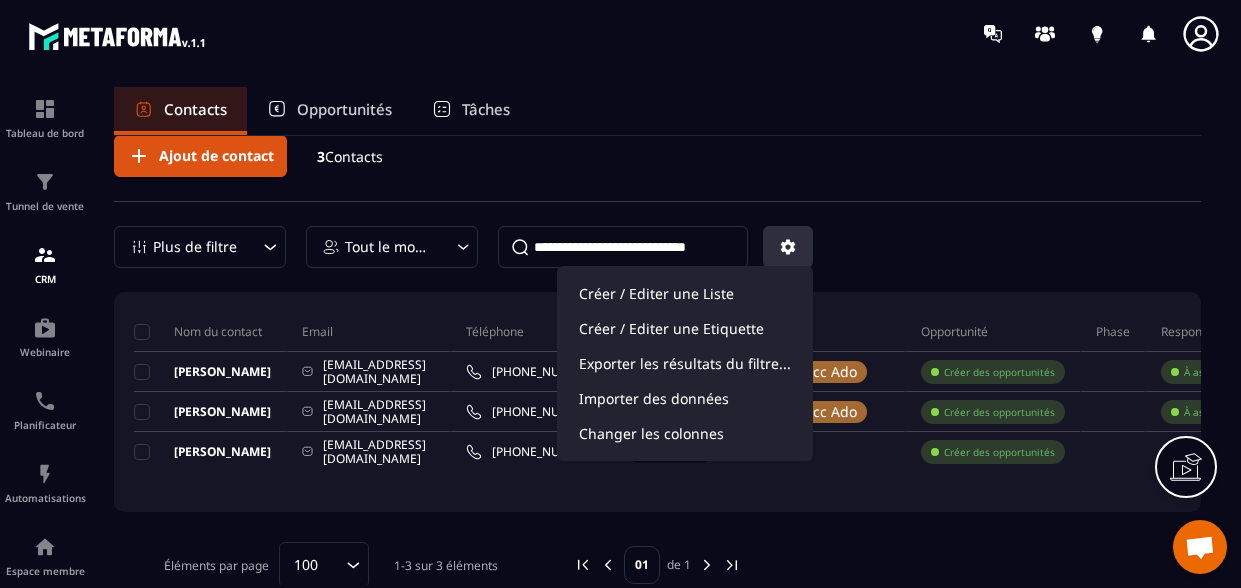 click 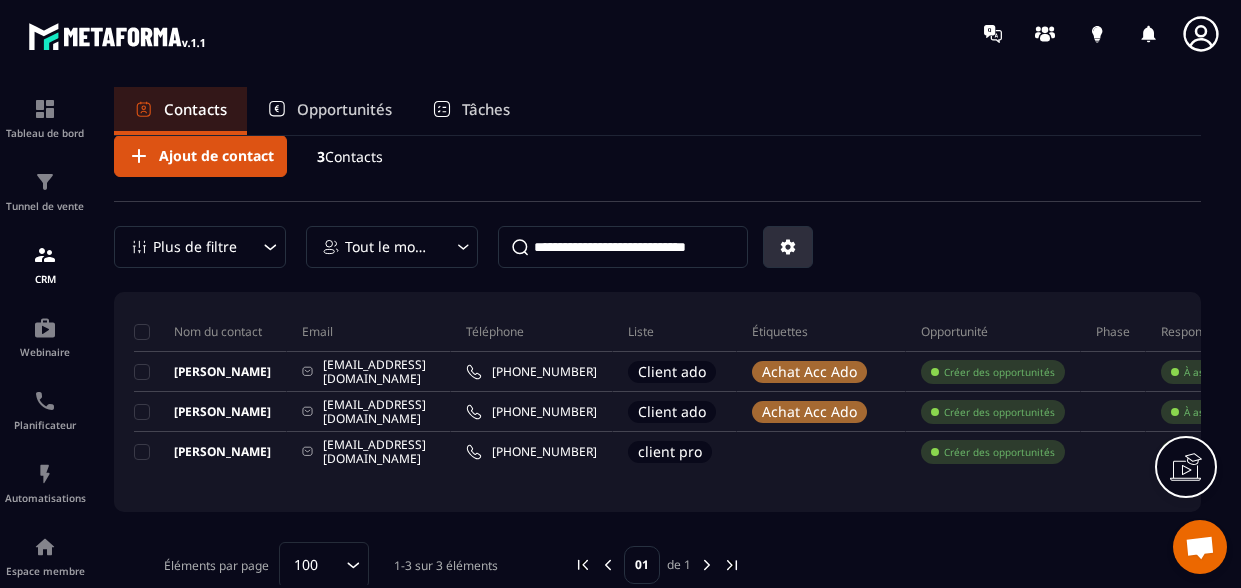 click 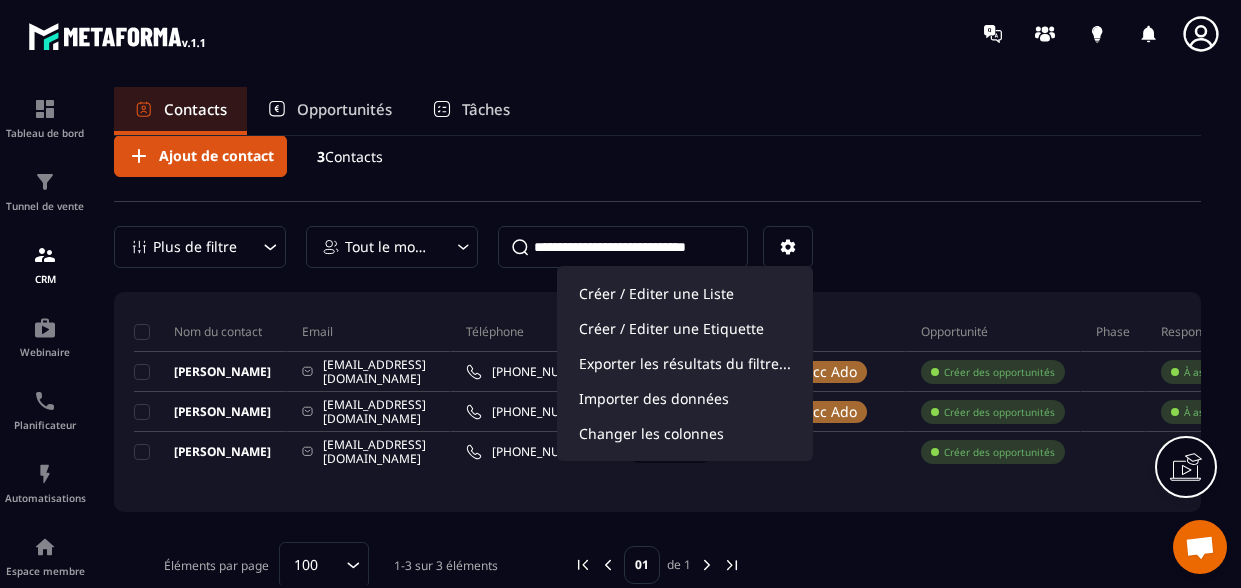 click on "Ajout de contact 3  Contacts Plus de filtre Tout le monde Créer / Editer une Liste Créer / Editer une Etiquette Exporter les résultats du filtre... Importer des données Changer les colonnes" at bounding box center [657, 201] 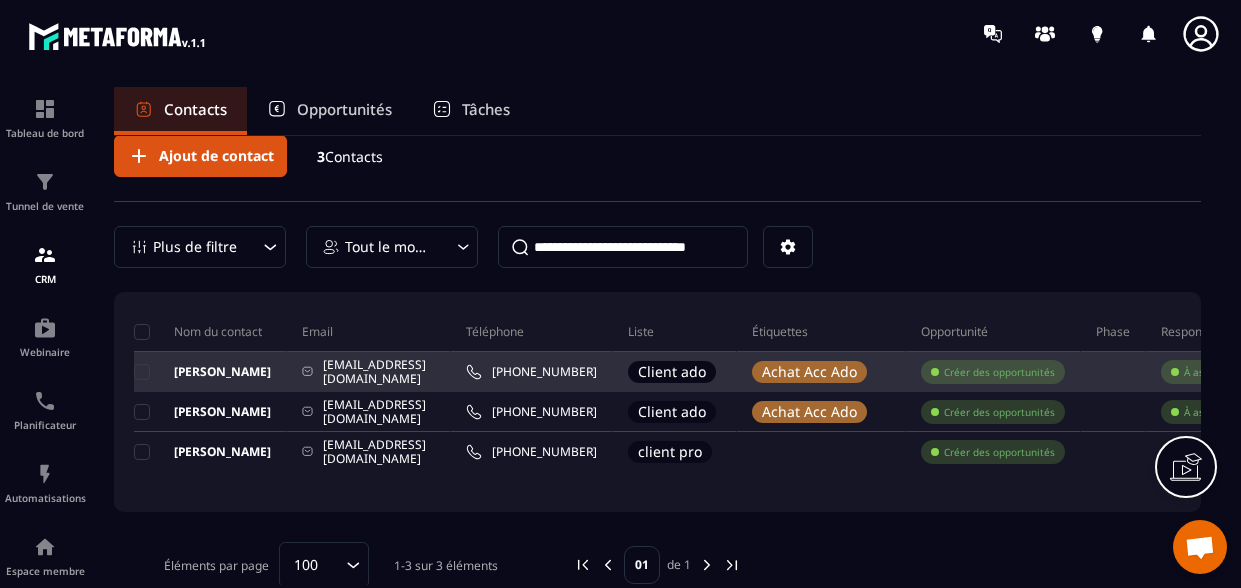 click on "[PERSON_NAME]" at bounding box center [202, 372] 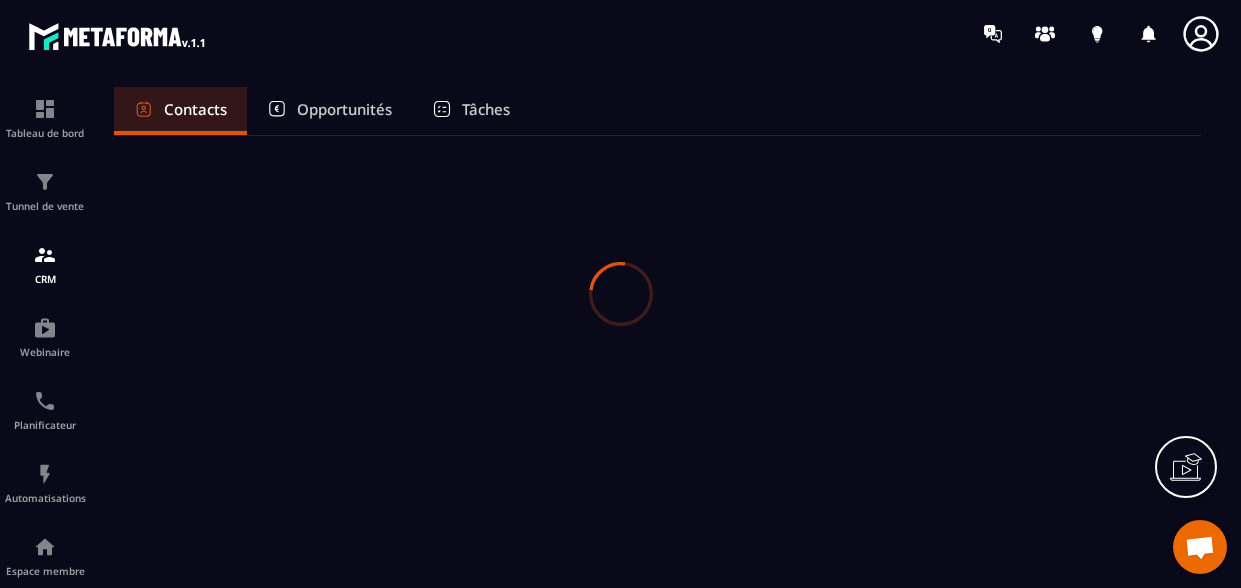 scroll, scrollTop: 0, scrollLeft: 0, axis: both 